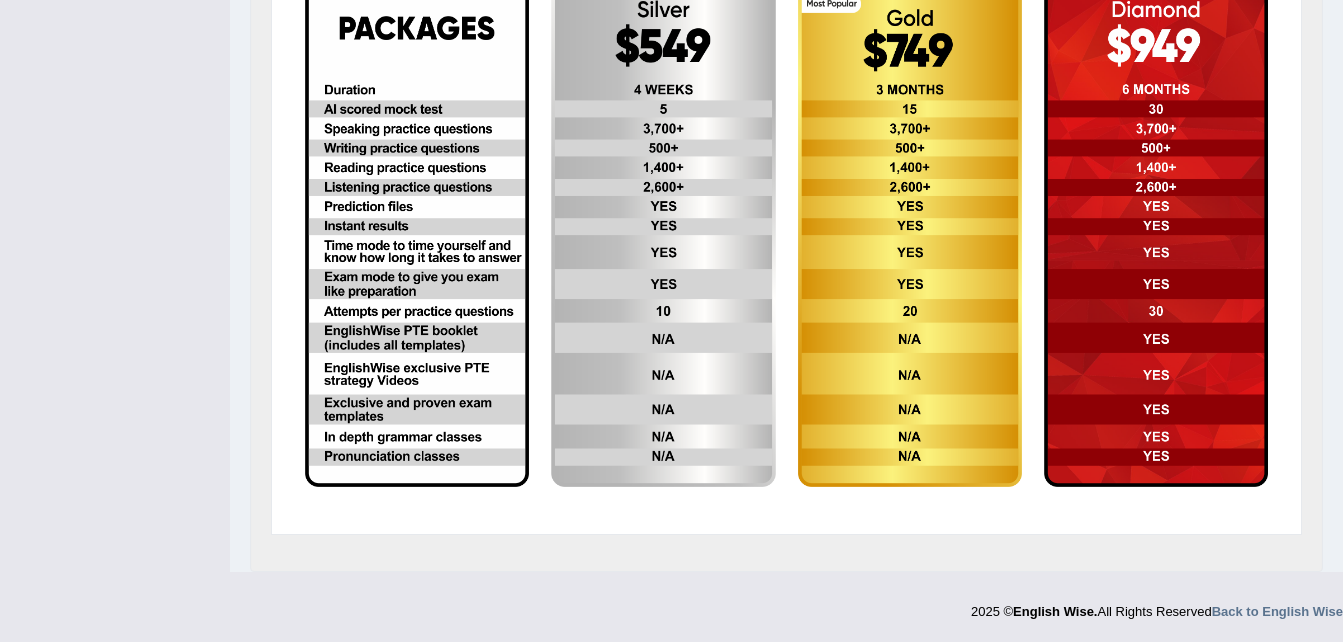 scroll, scrollTop: 510, scrollLeft: 0, axis: vertical 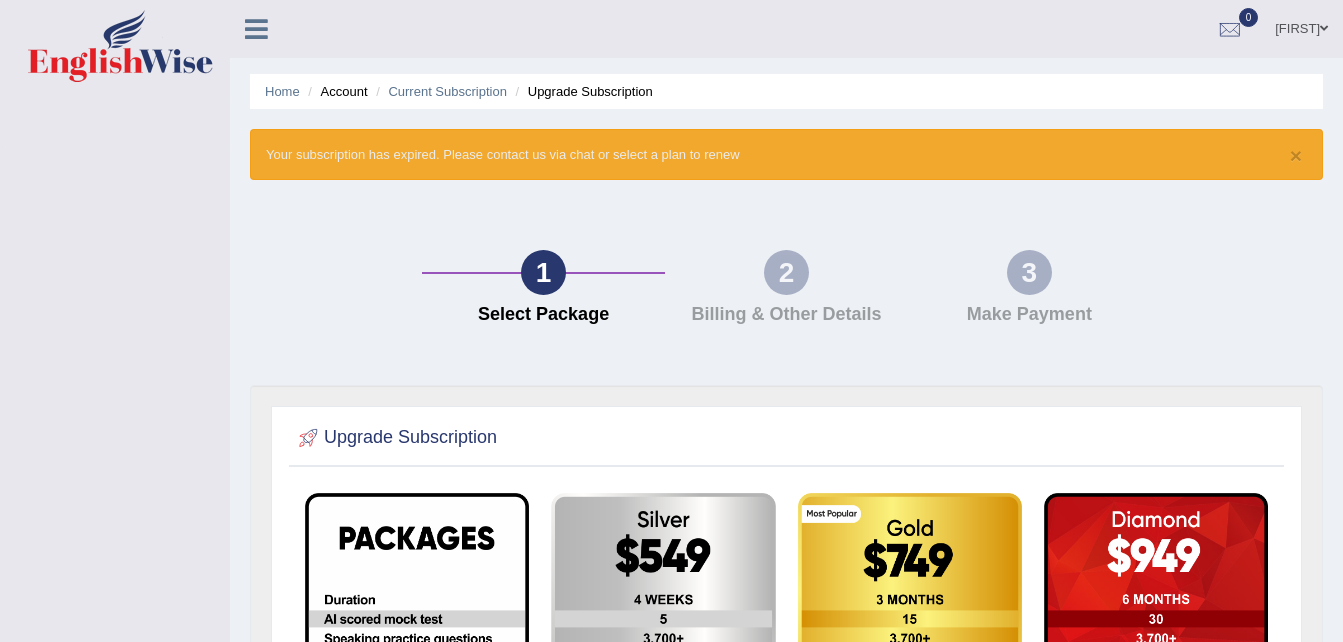 click on "Account" at bounding box center [335, 91] 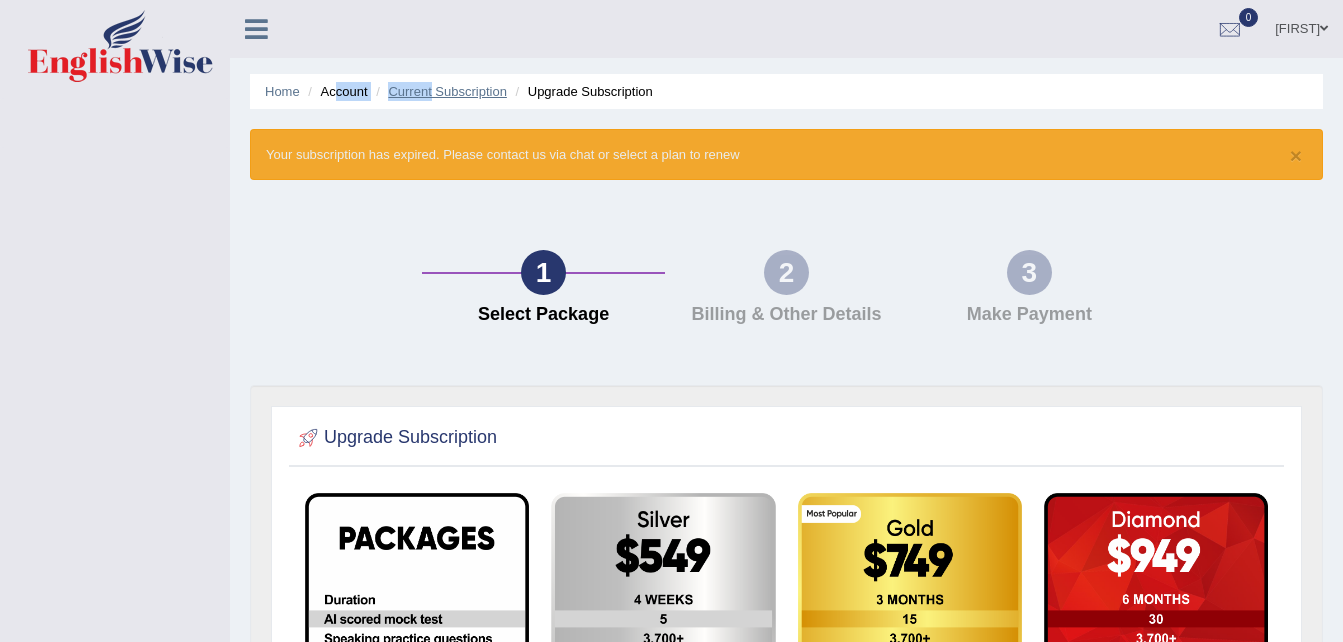 drag, startPoint x: 340, startPoint y: 94, endPoint x: 434, endPoint y: 92, distance: 94.02127 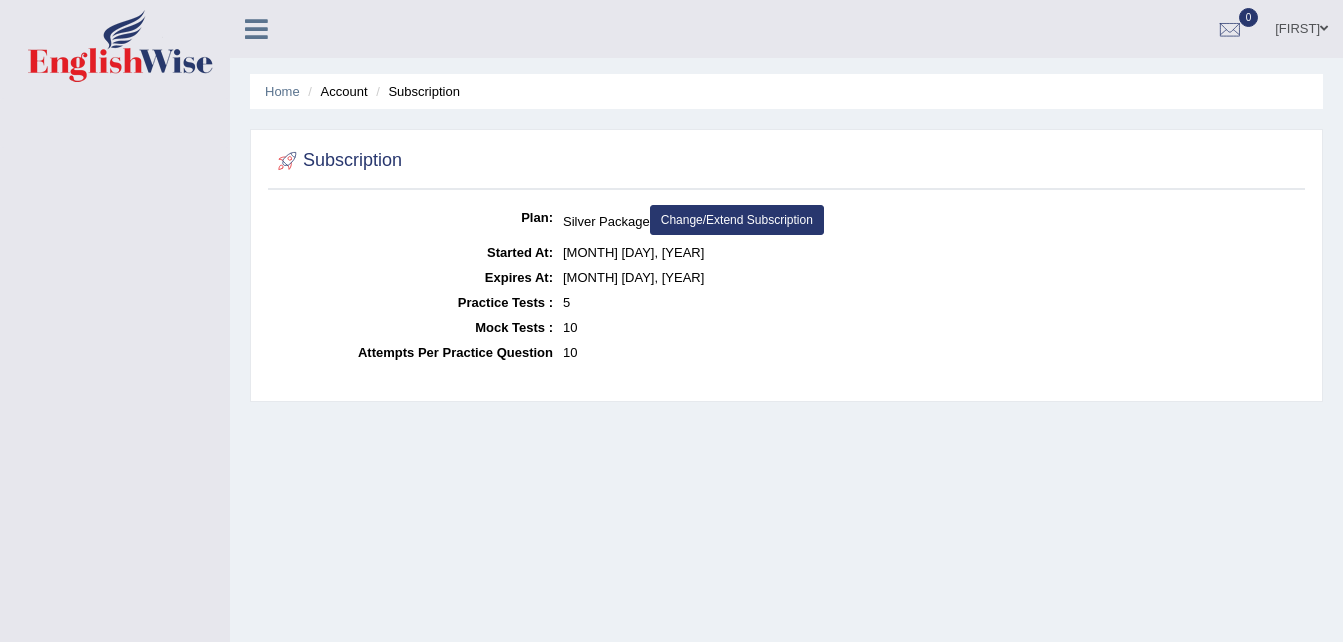 scroll, scrollTop: 0, scrollLeft: 0, axis: both 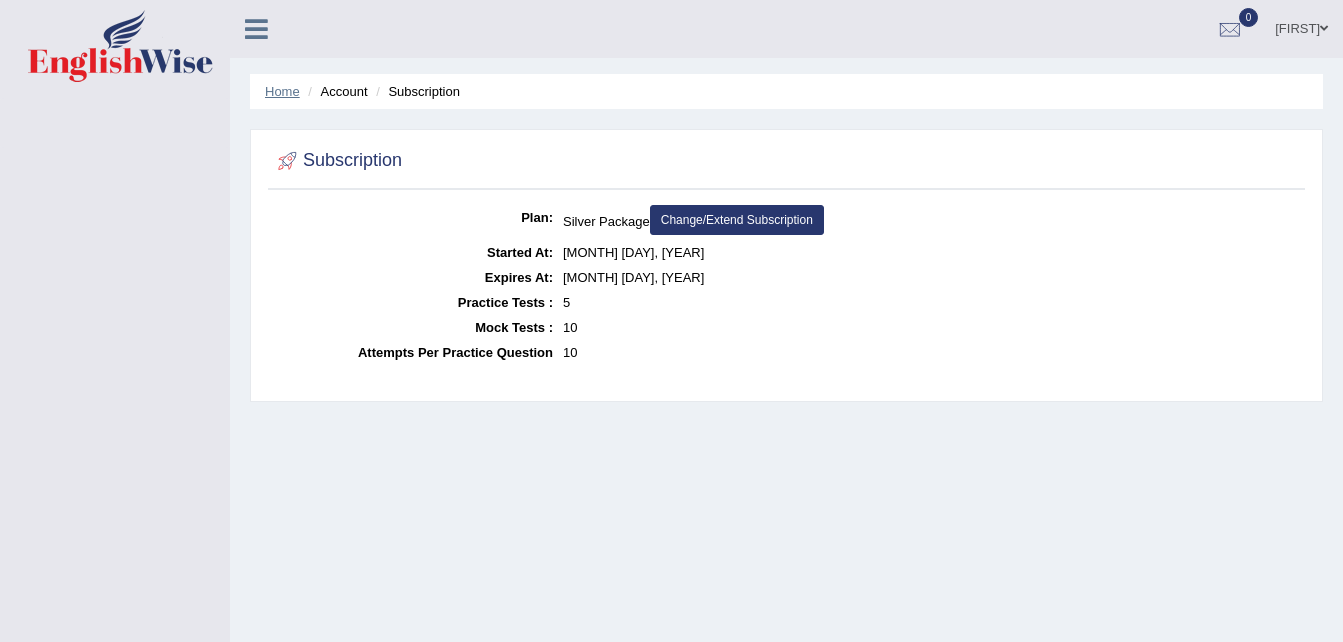 click on "Home" at bounding box center [282, 91] 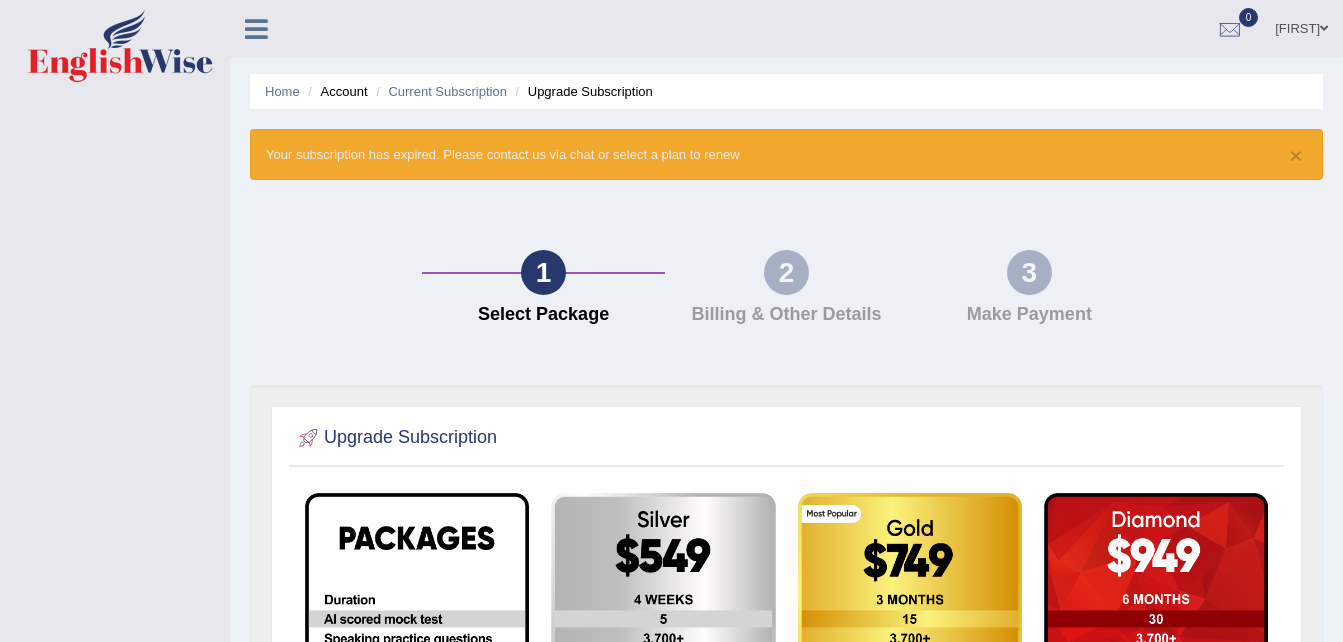 scroll, scrollTop: 0, scrollLeft: 0, axis: both 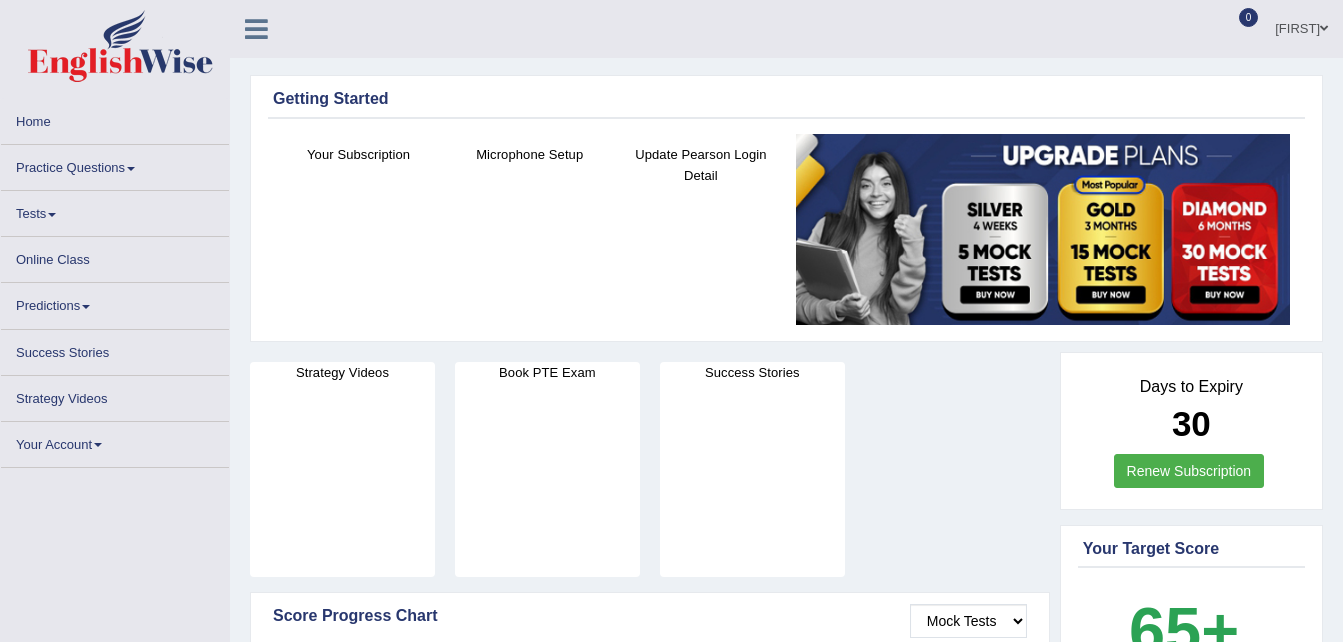 click on "Getting Started" at bounding box center (786, 99) 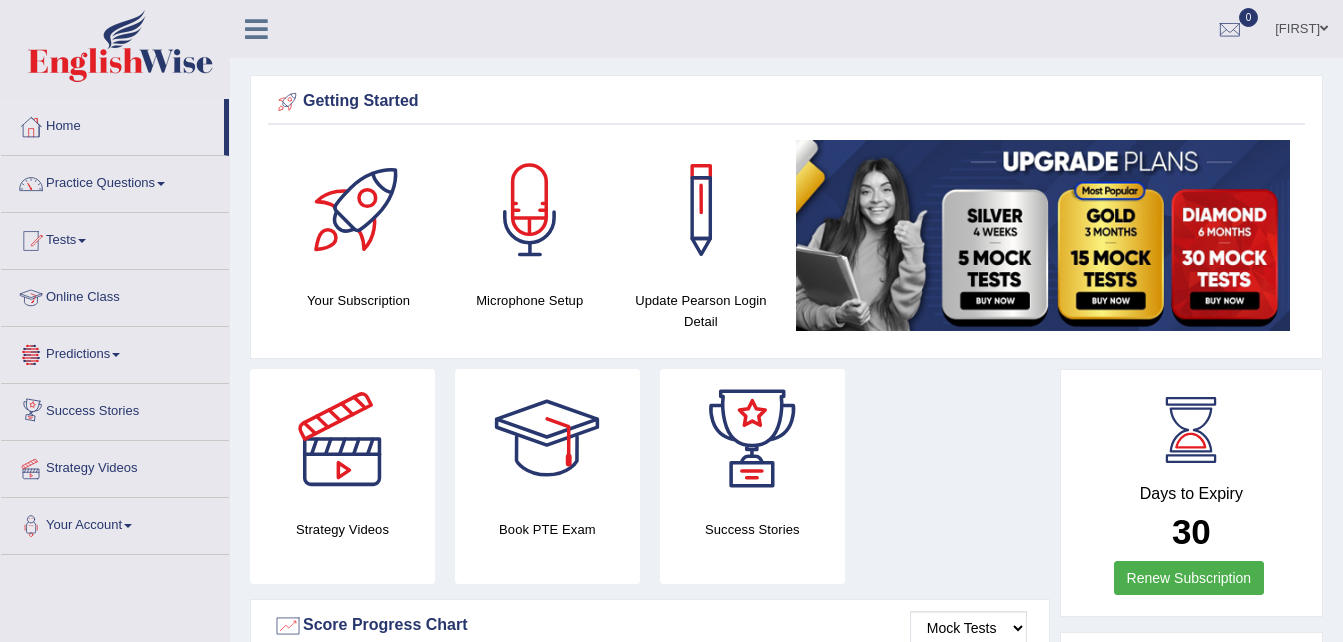 click on "Online Class" at bounding box center (115, 295) 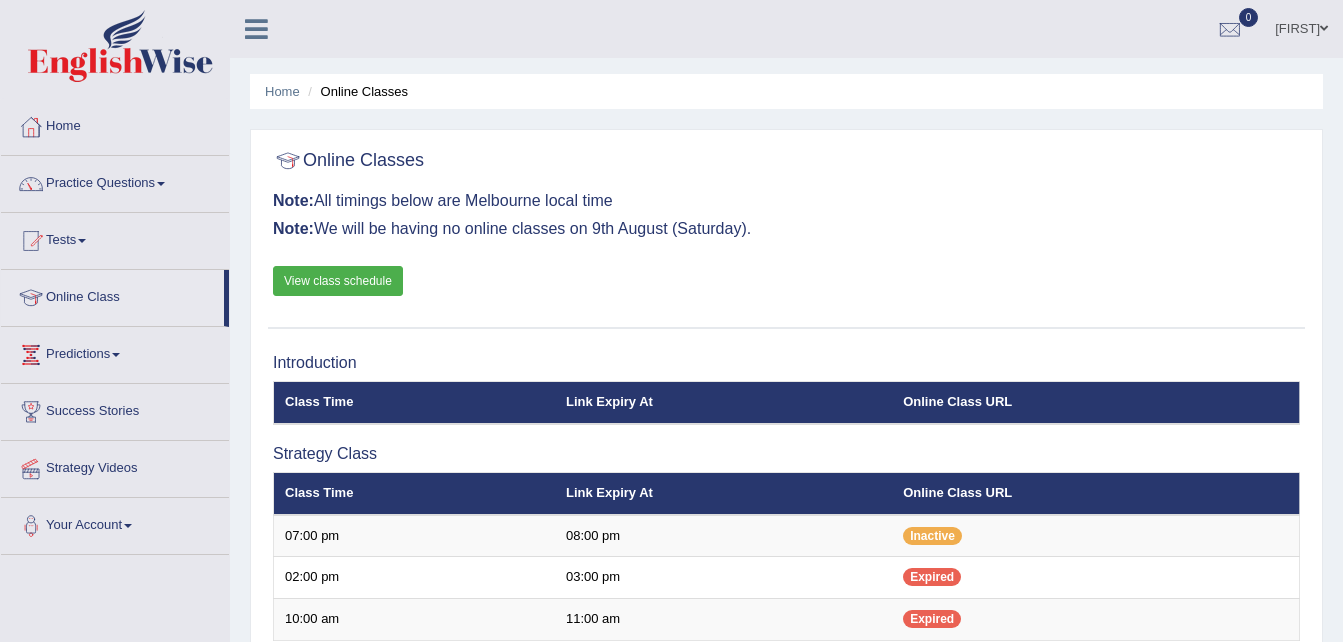 scroll, scrollTop: 0, scrollLeft: 0, axis: both 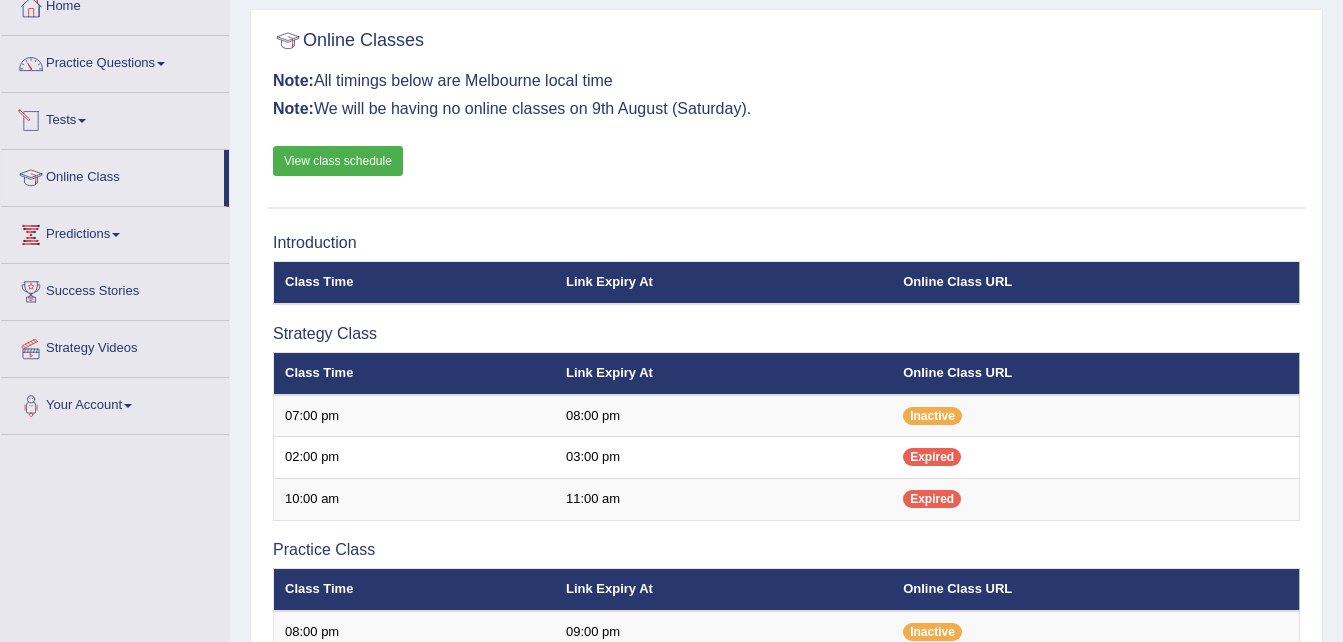 click on "Tests" at bounding box center [115, 118] 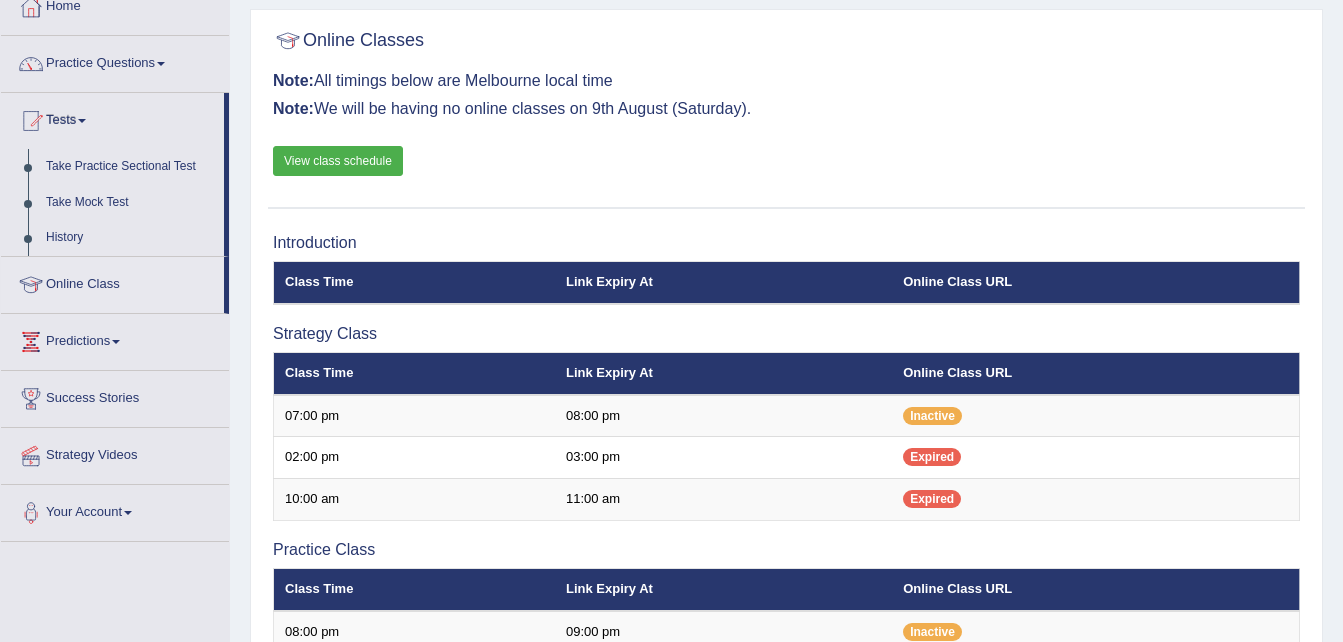 click on "Home
Online Classes
Online Classes
Note:  All timings below are Melbourne local time
Note:  We will be having no online classes on 9th August (Saturday).
View class schedule
Introduction
Class Time
Link Expiry At
Online Class URL" at bounding box center (786, 471) 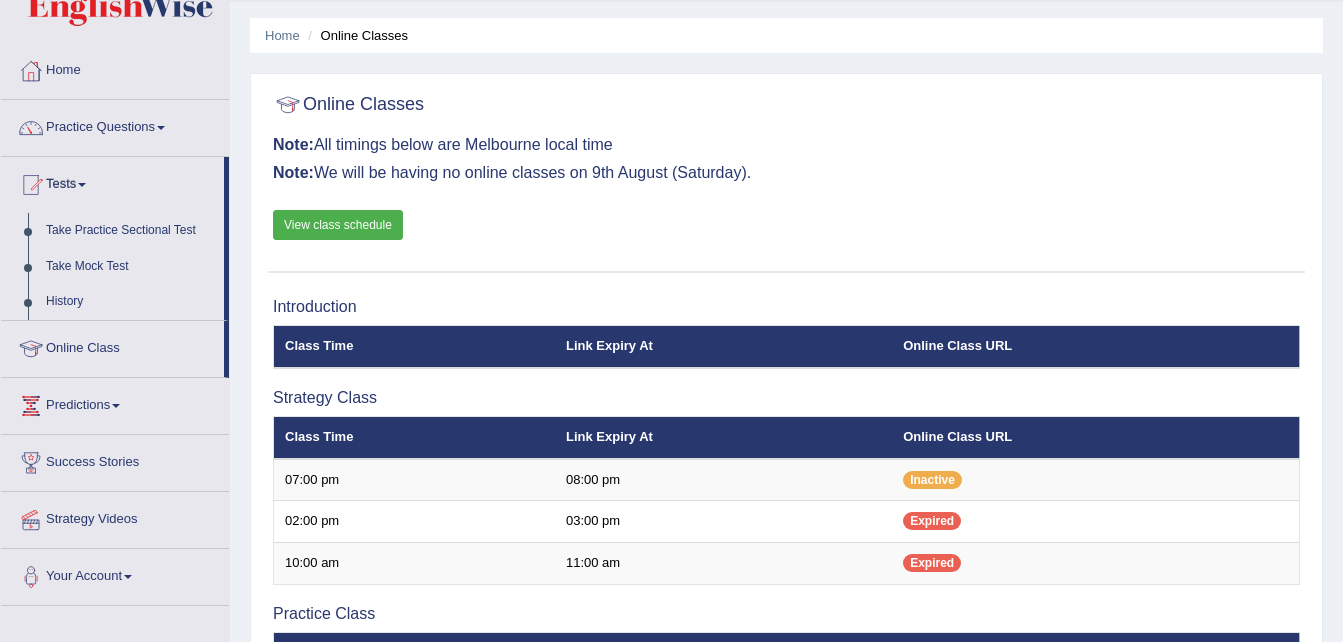 scroll, scrollTop: 0, scrollLeft: 0, axis: both 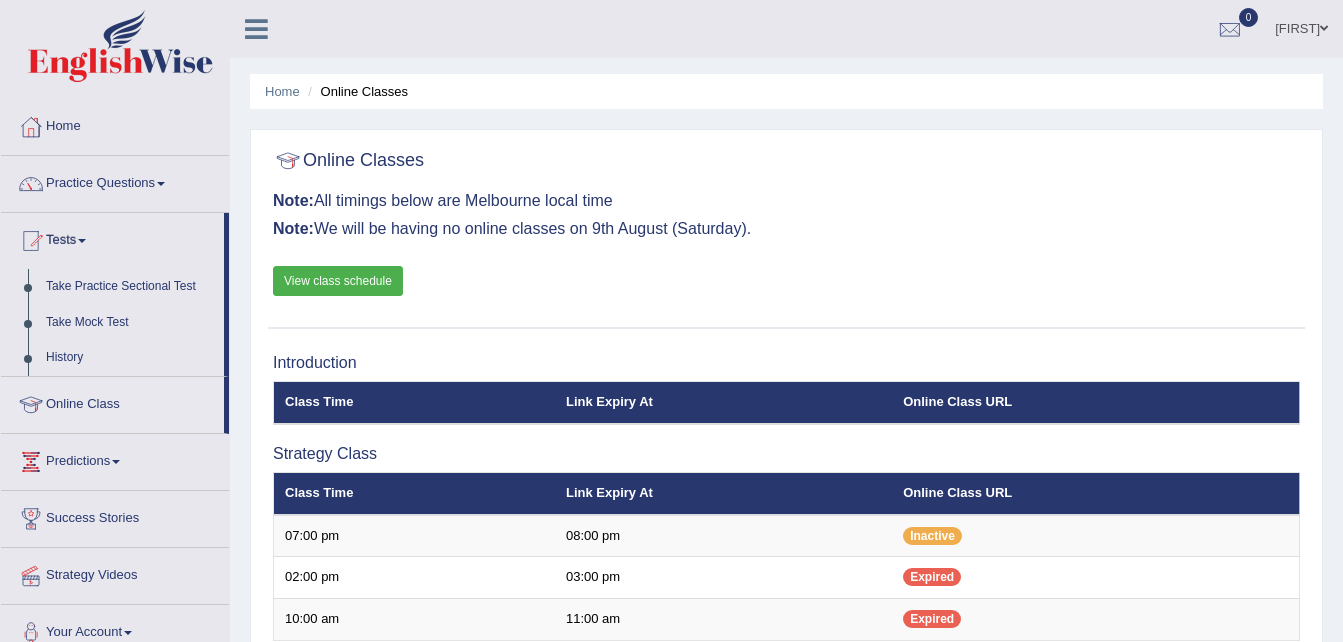 click on "View class schedule" at bounding box center [338, 281] 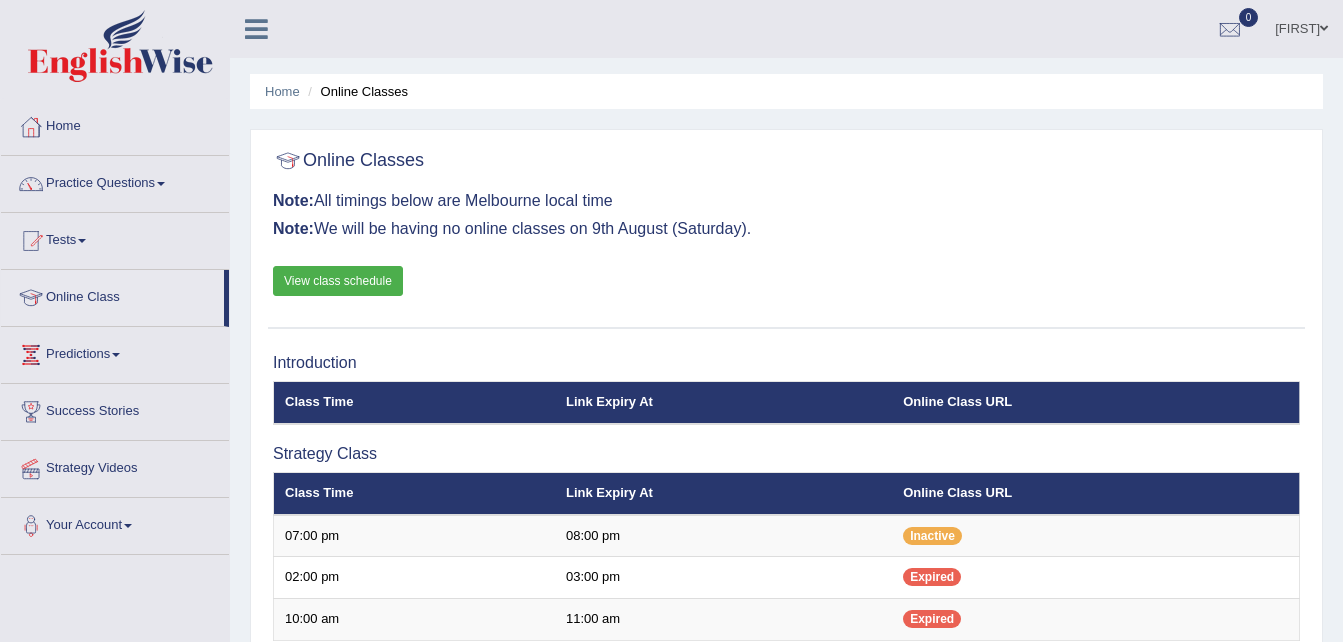 scroll, scrollTop: 0, scrollLeft: 0, axis: both 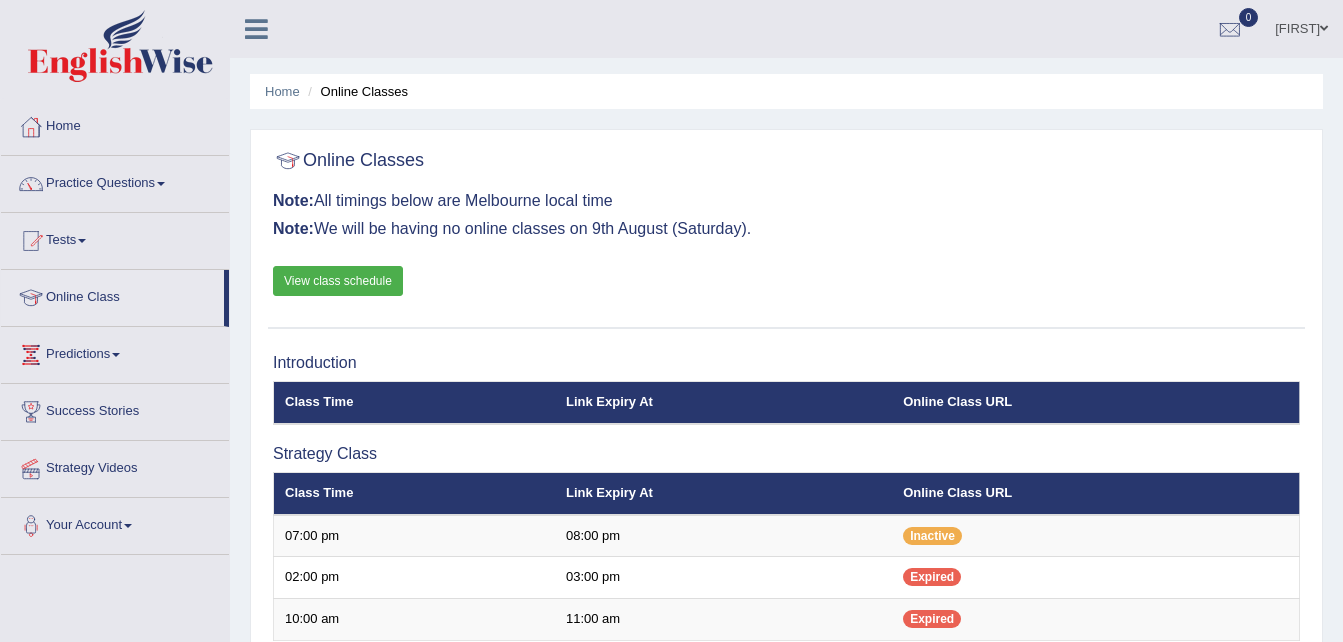 click on "Home" at bounding box center [115, 124] 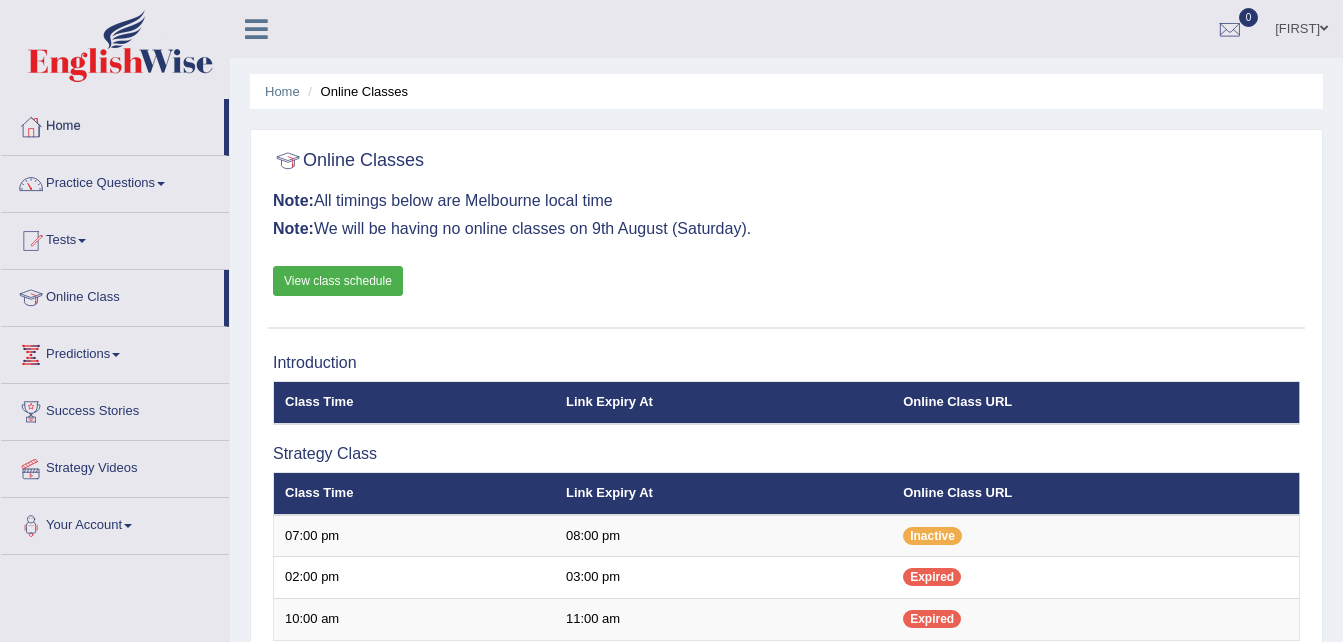 click on "Home" at bounding box center [112, 124] 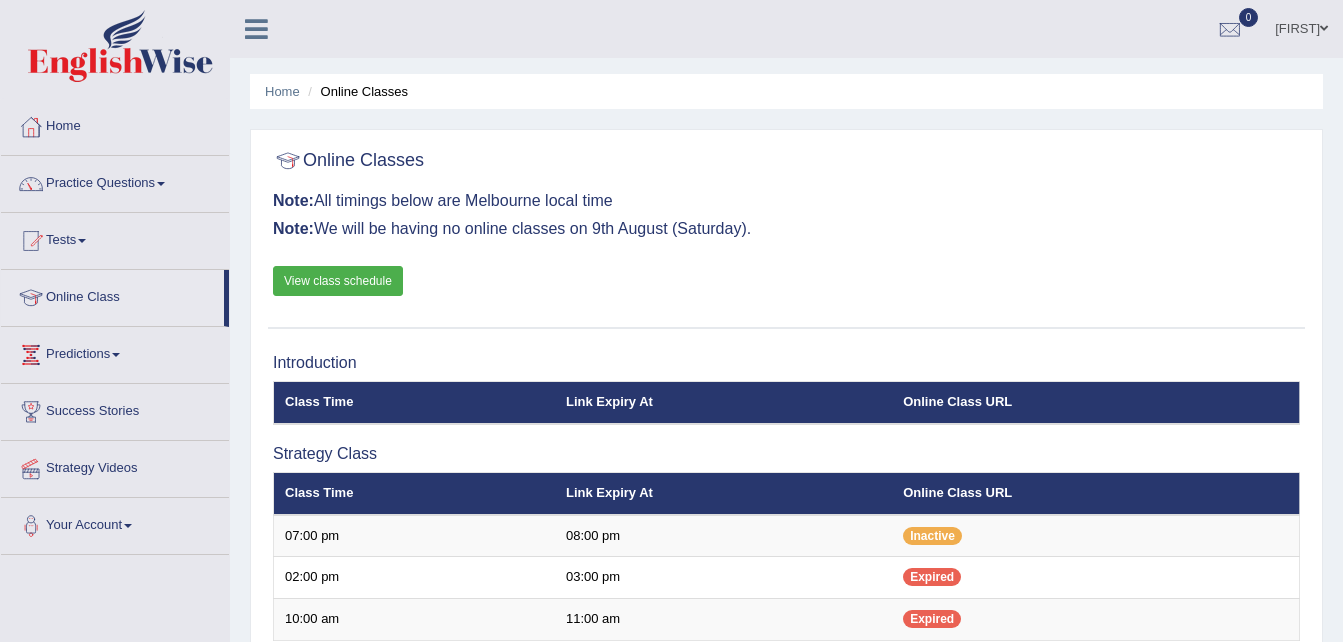 click on "Home" at bounding box center [115, 124] 